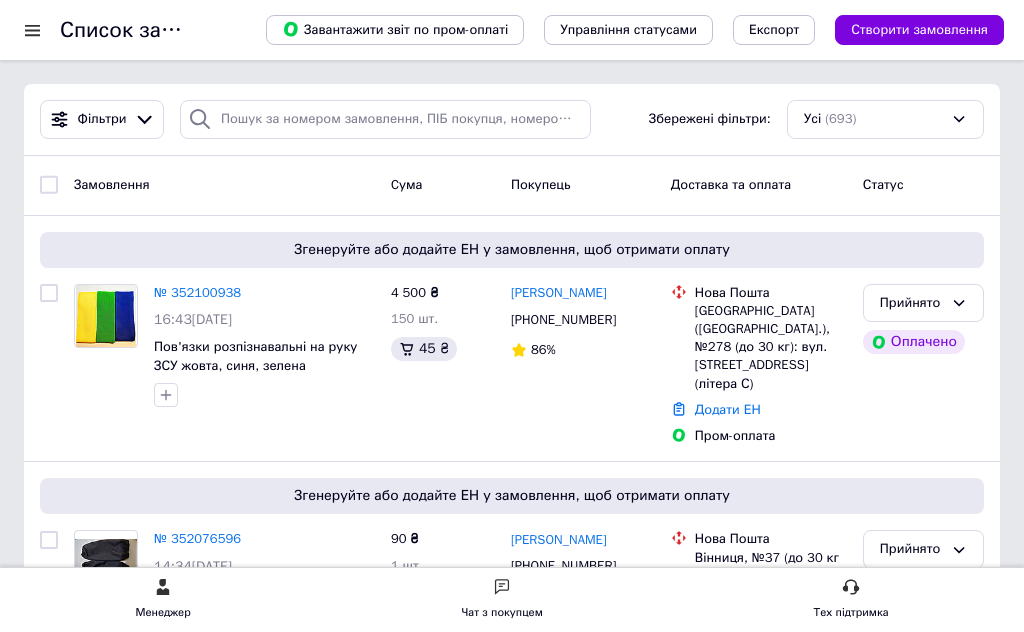 scroll, scrollTop: 0, scrollLeft: 0, axis: both 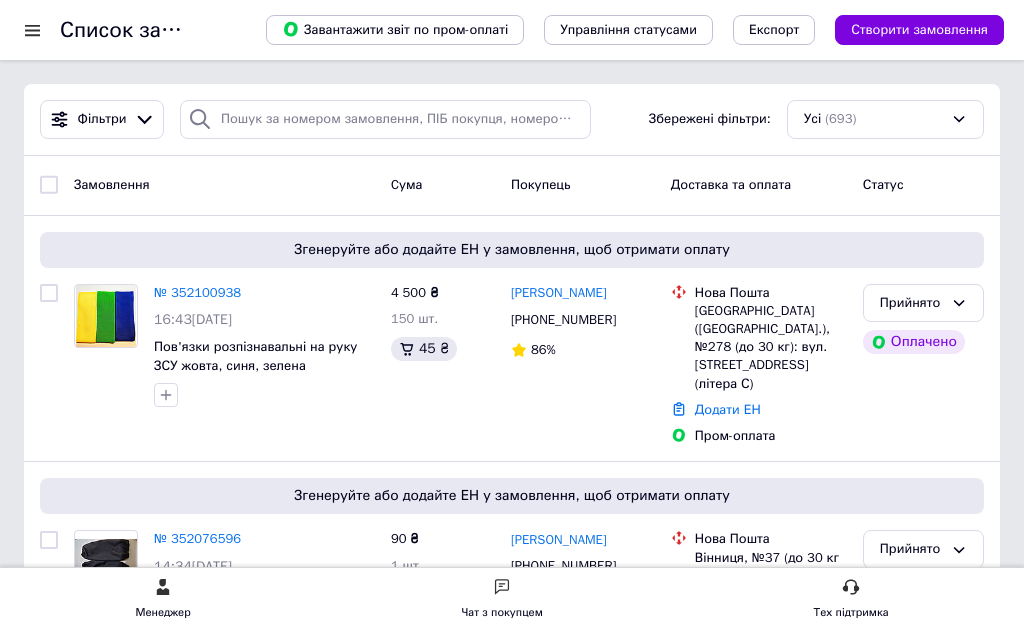 click at bounding box center (32, 30) 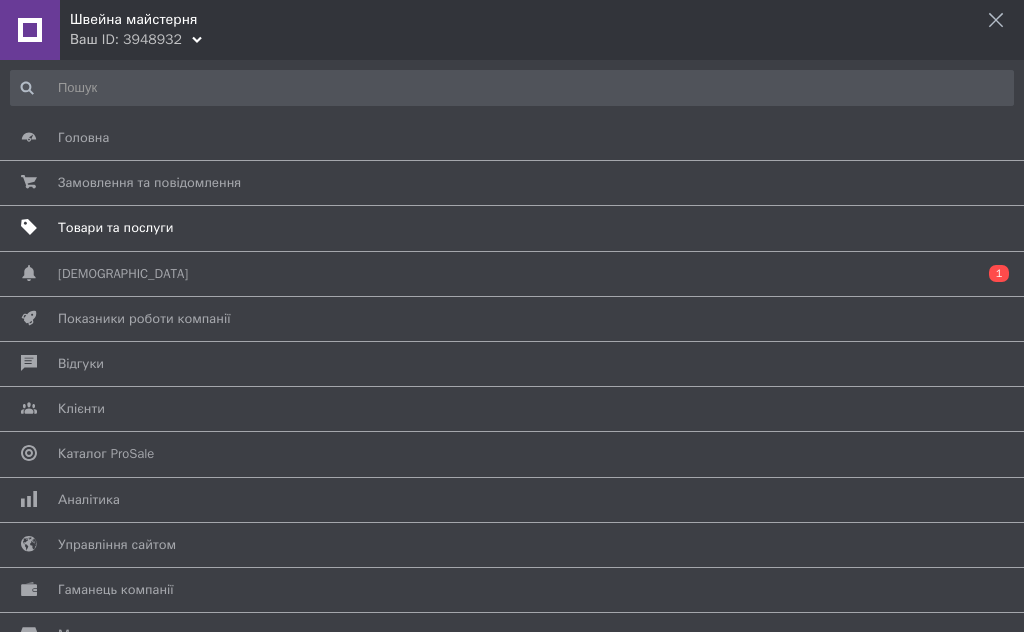 click on "Товари та послуги" at bounding box center [115, 228] 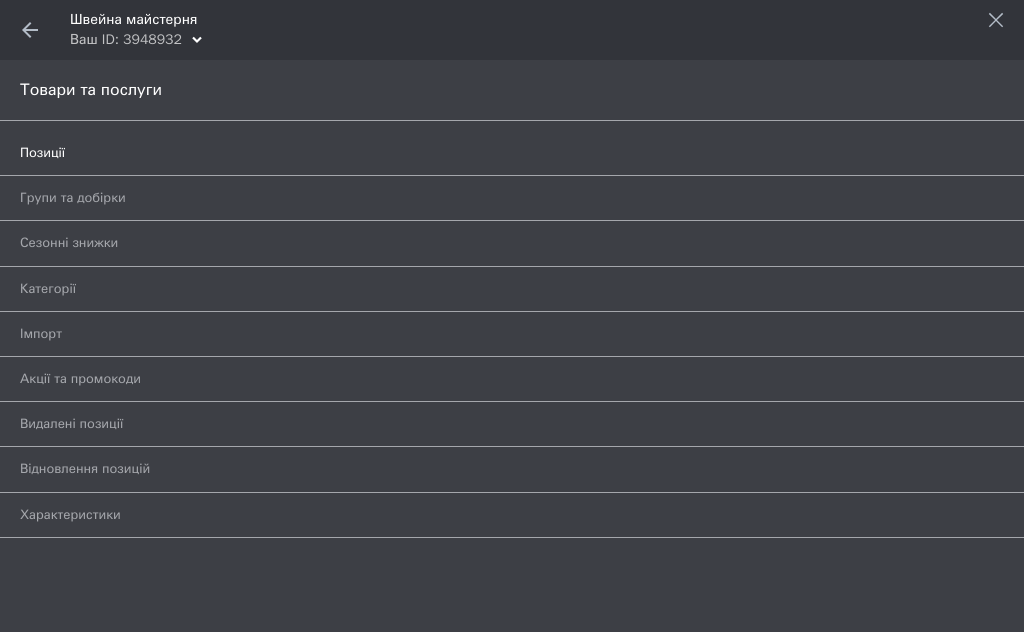 click on "Позиції" at bounding box center [489, 153] 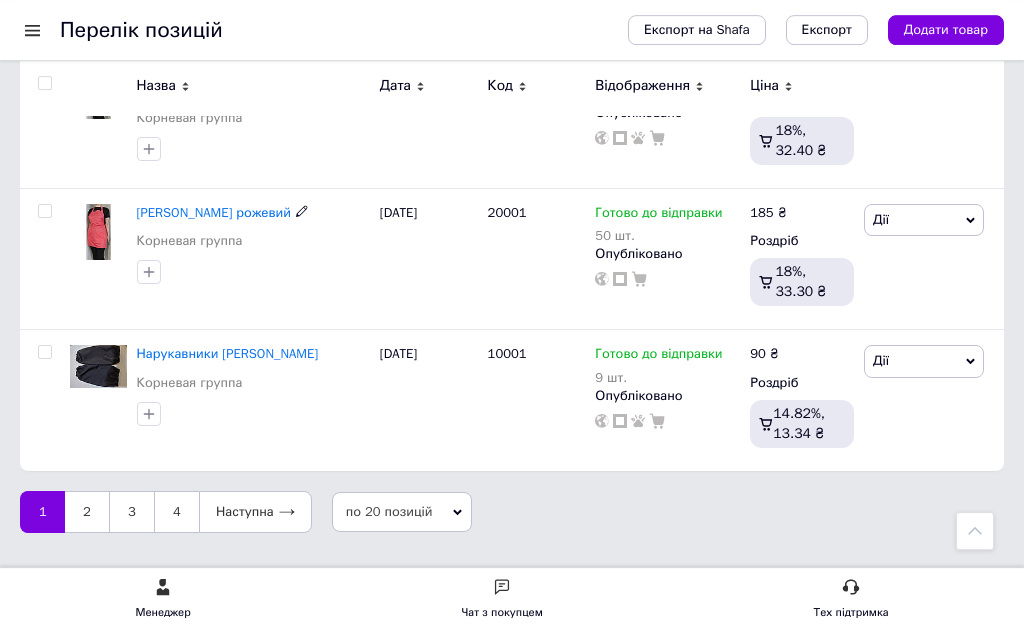 scroll, scrollTop: 3270, scrollLeft: 0, axis: vertical 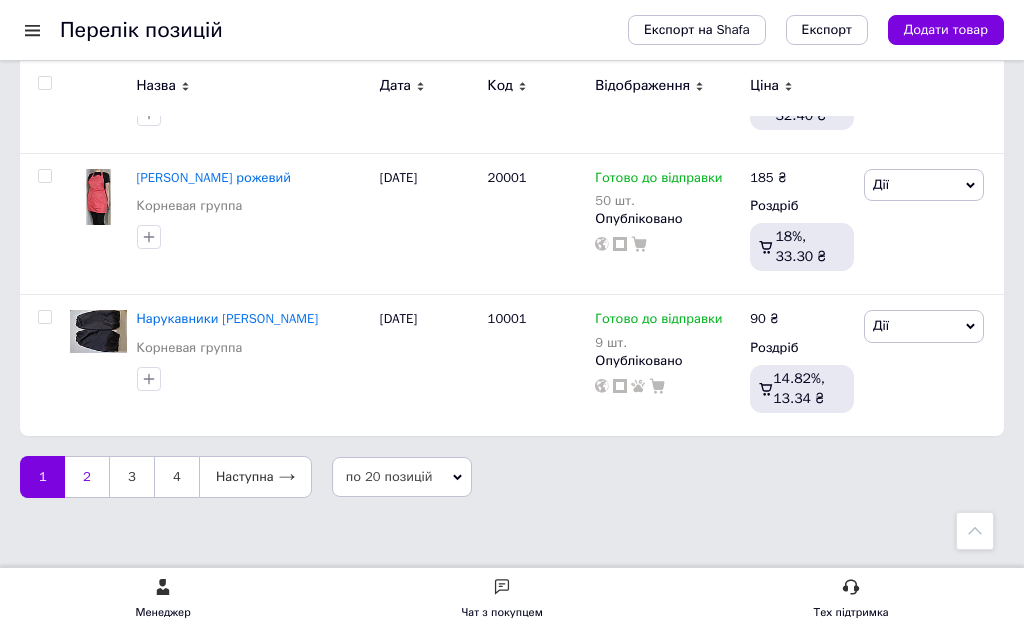 click on "2" at bounding box center [87, 477] 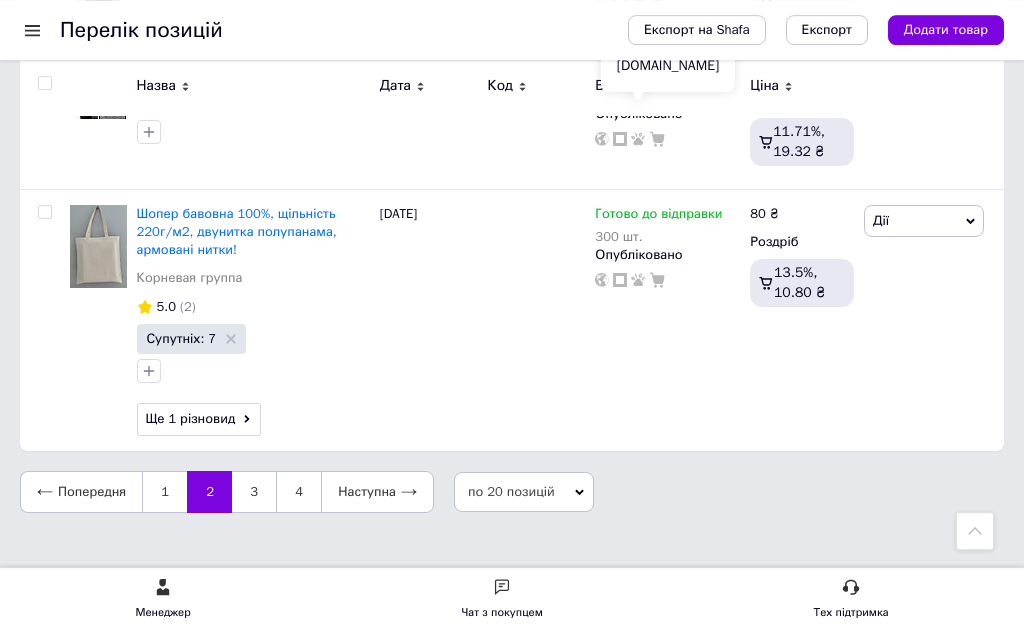 scroll, scrollTop: 3293, scrollLeft: 0, axis: vertical 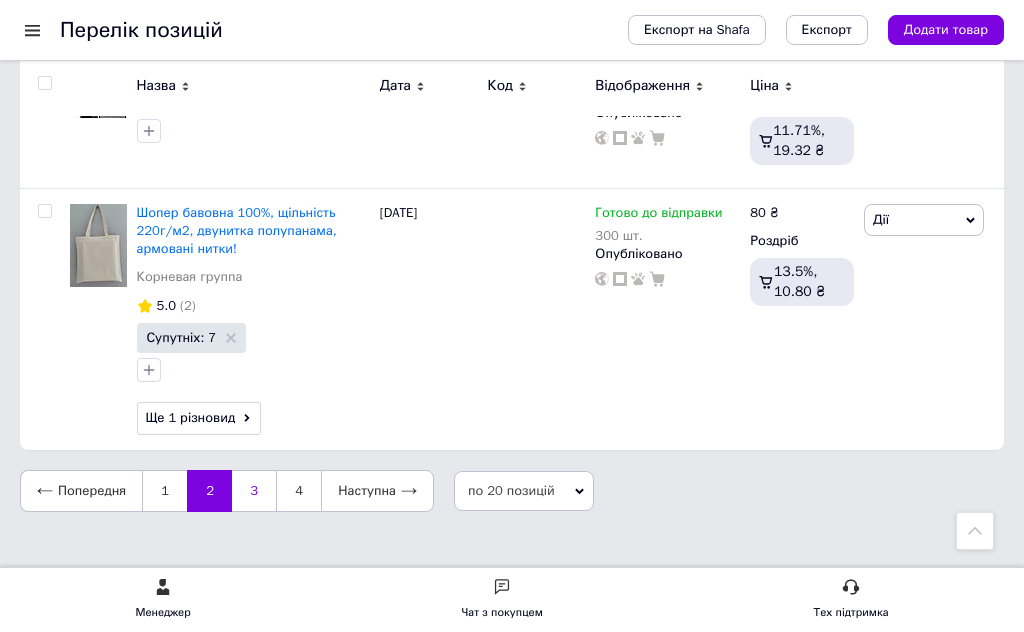 click on "3" at bounding box center (254, 491) 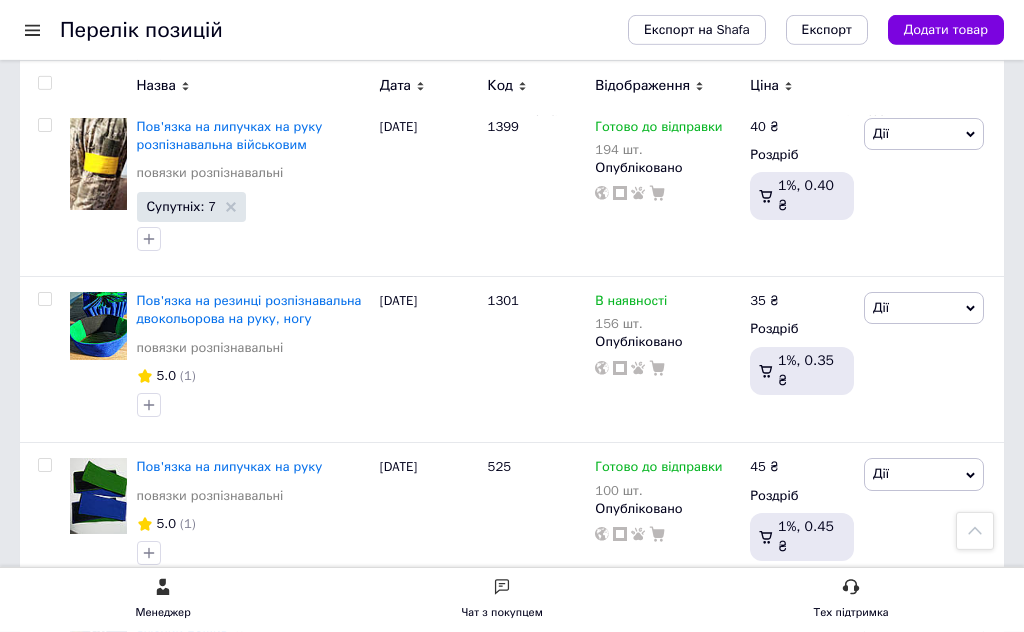 scroll, scrollTop: 2156, scrollLeft: 0, axis: vertical 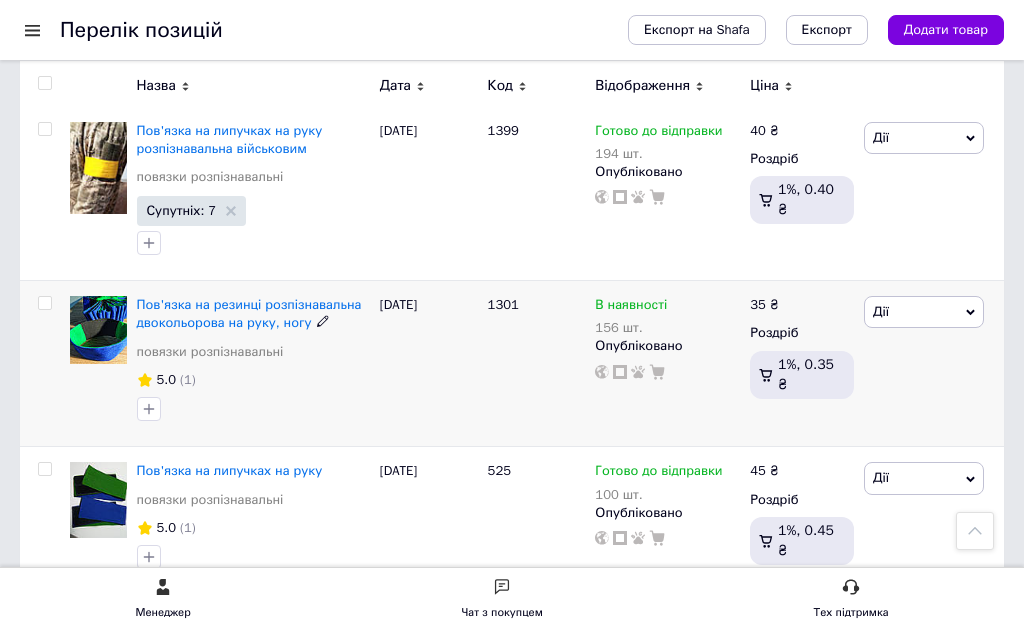 click at bounding box center [98, 329] 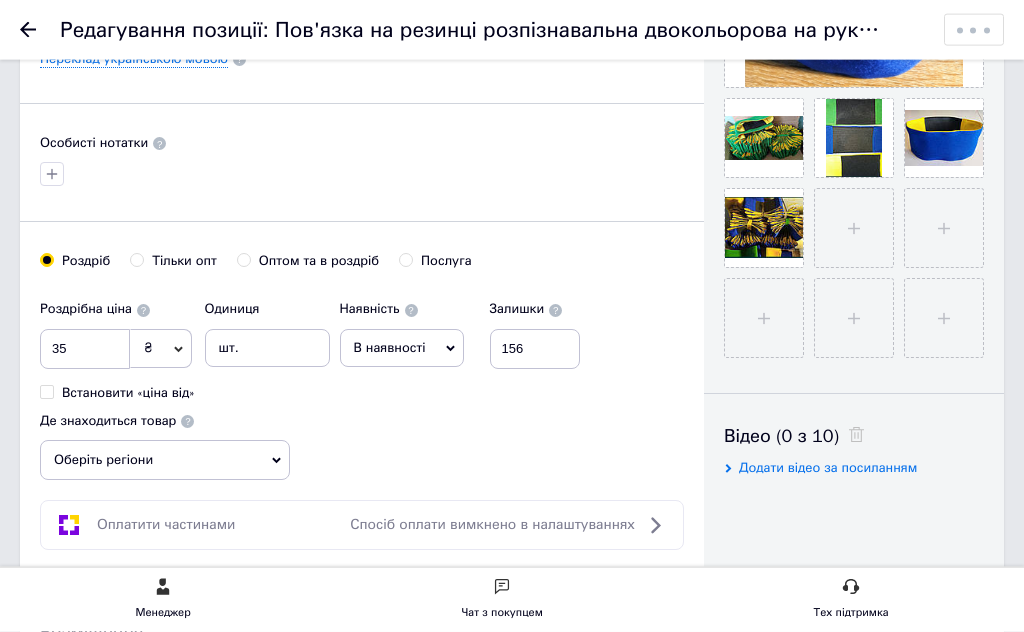 scroll, scrollTop: 672, scrollLeft: 0, axis: vertical 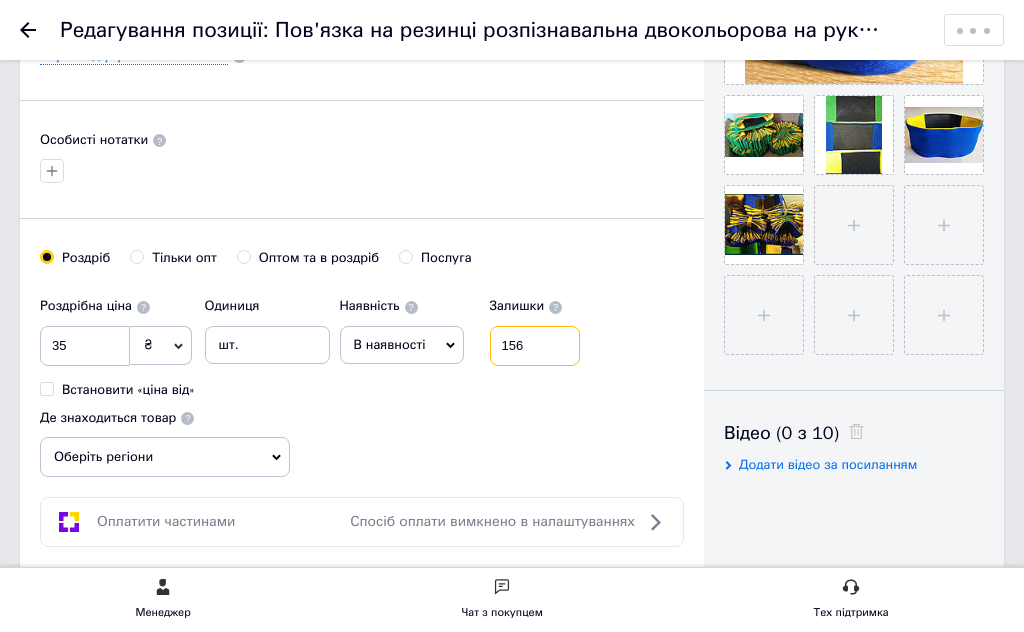 click on "156" at bounding box center [535, 346] 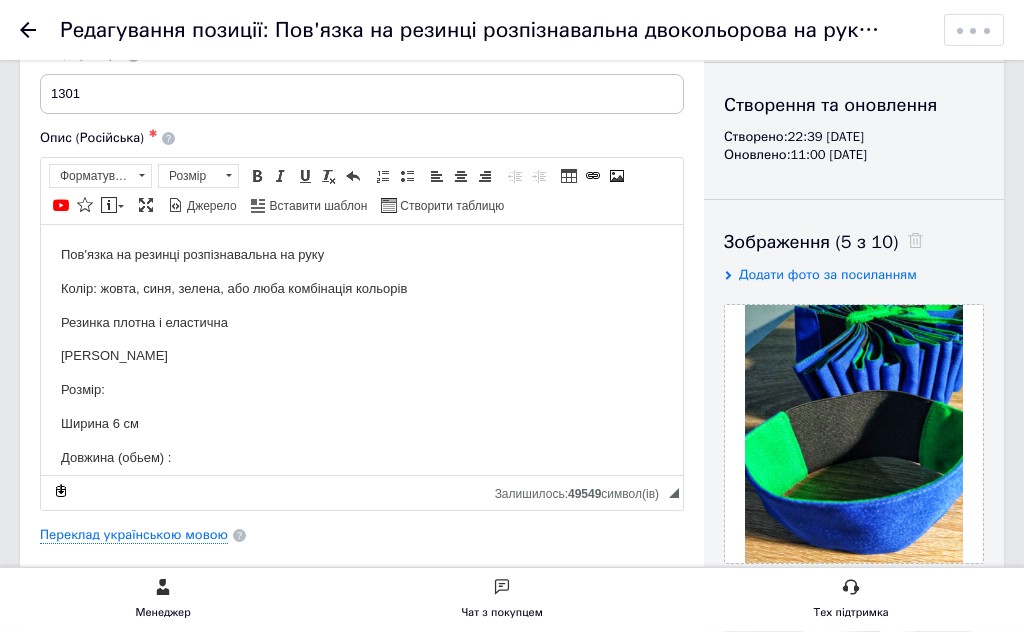 scroll, scrollTop: 0, scrollLeft: 0, axis: both 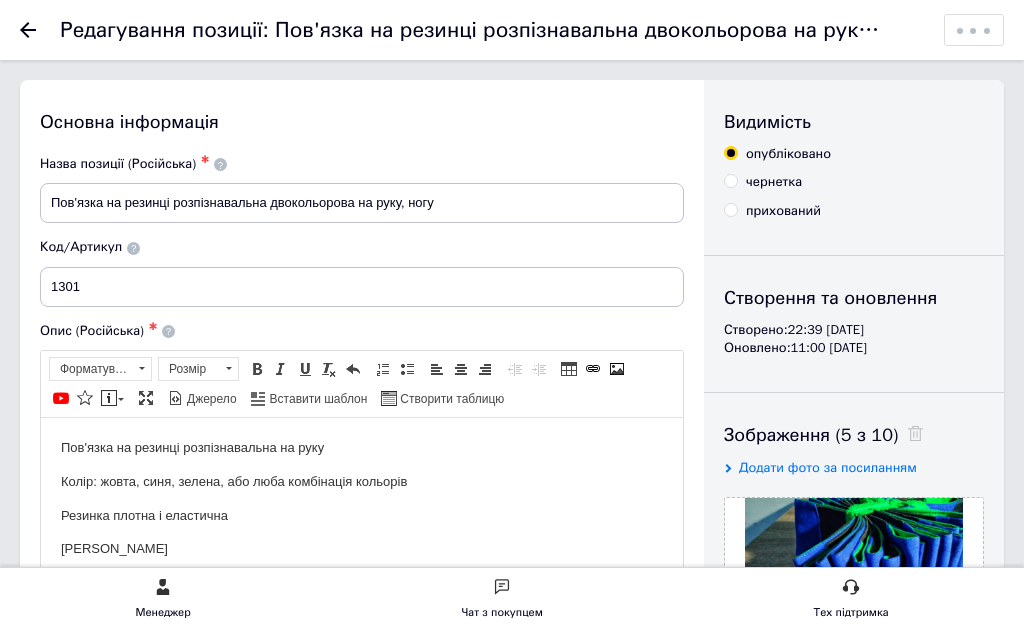 click 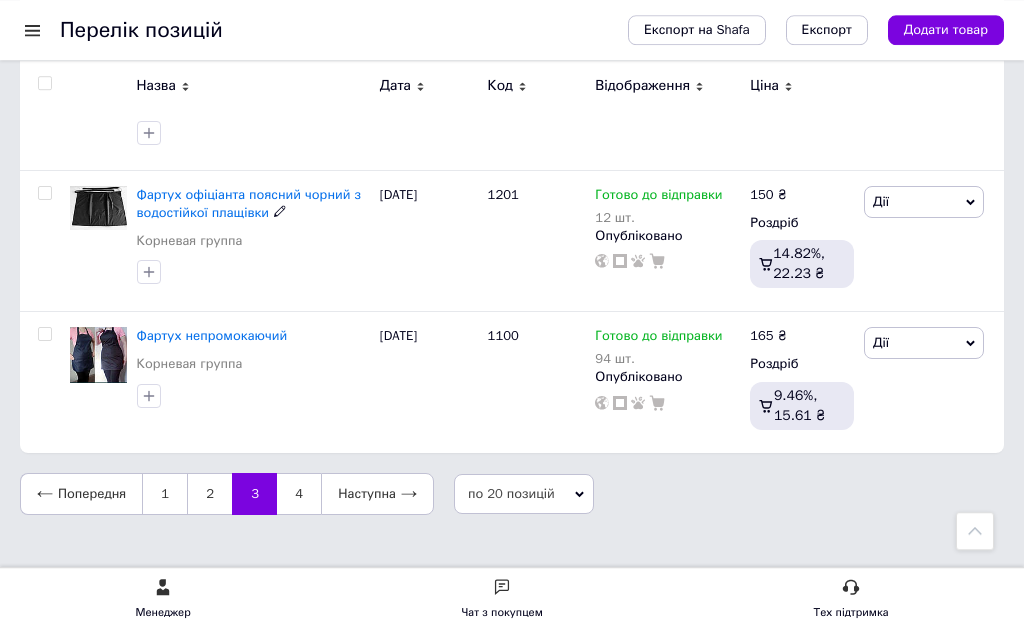 scroll, scrollTop: 3232, scrollLeft: 0, axis: vertical 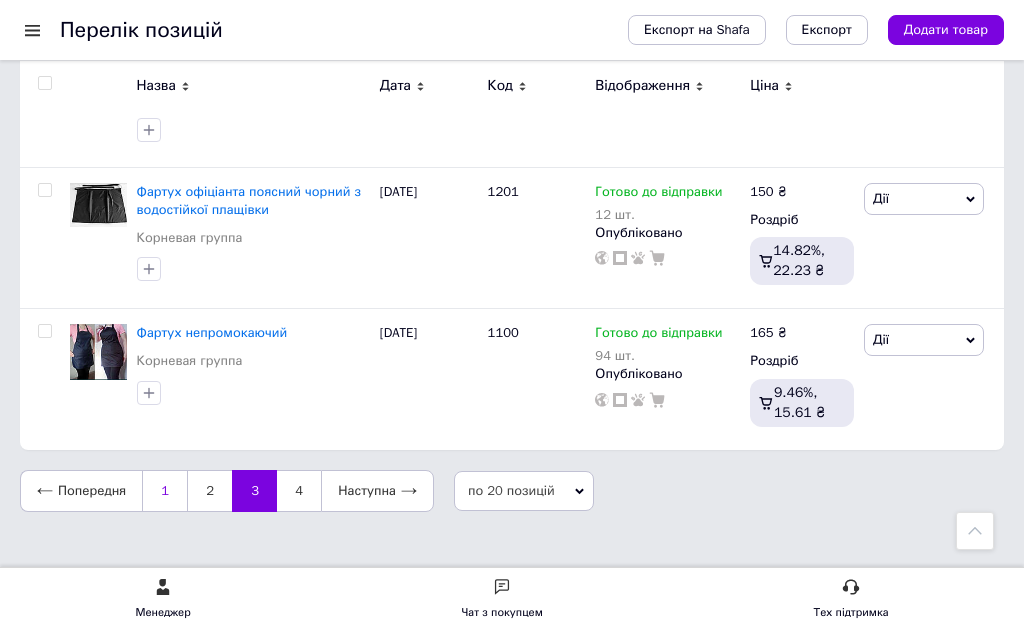 click on "1" at bounding box center (164, 491) 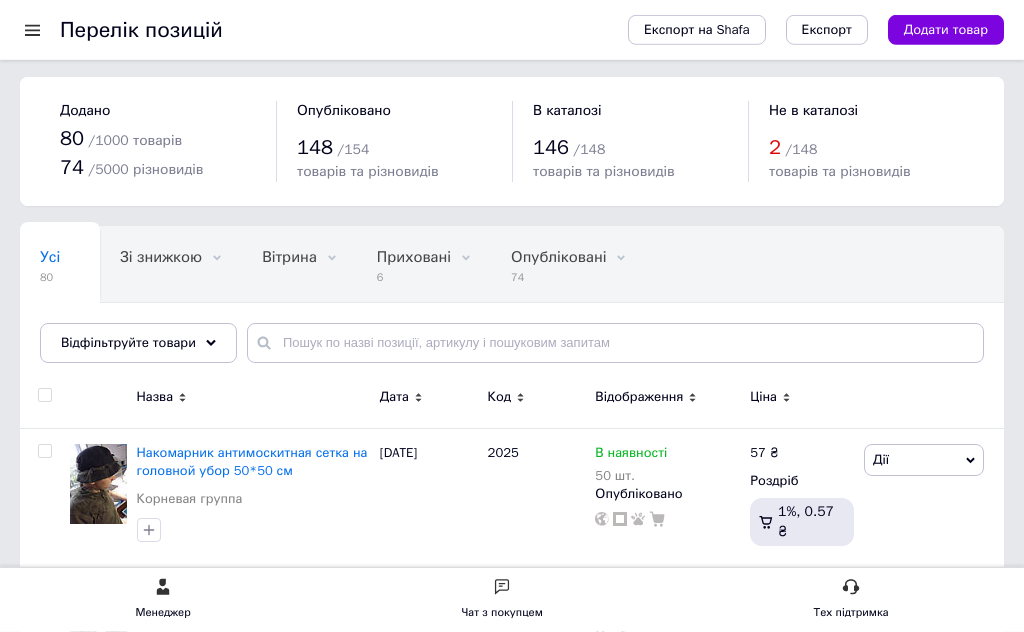 scroll, scrollTop: 0, scrollLeft: 0, axis: both 